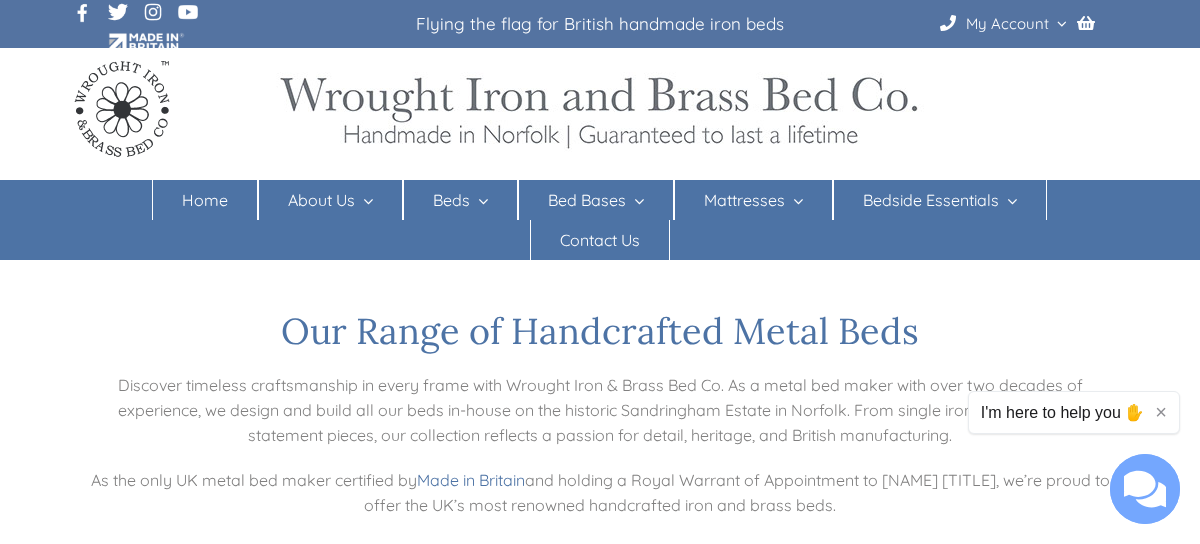 scroll, scrollTop: 0, scrollLeft: 0, axis: both 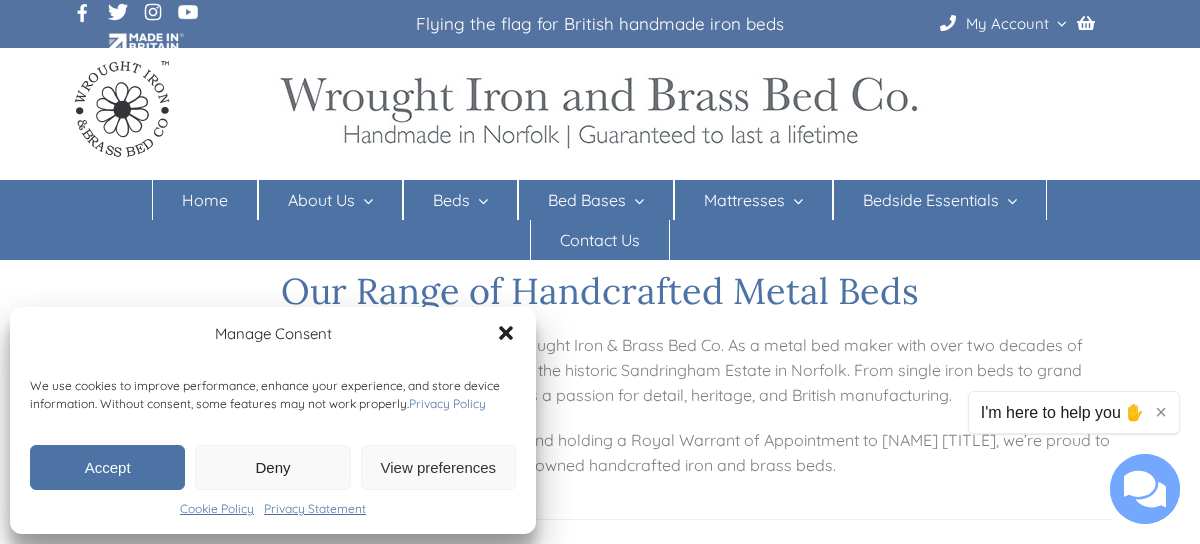 click on "Deny" at bounding box center [272, 467] 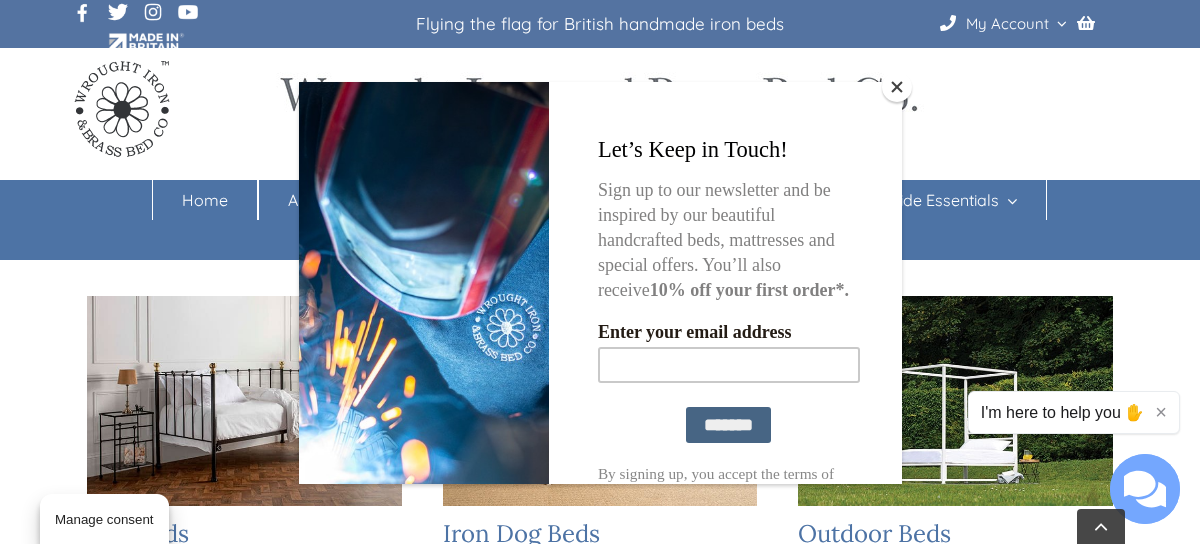 scroll, scrollTop: 1120, scrollLeft: 0, axis: vertical 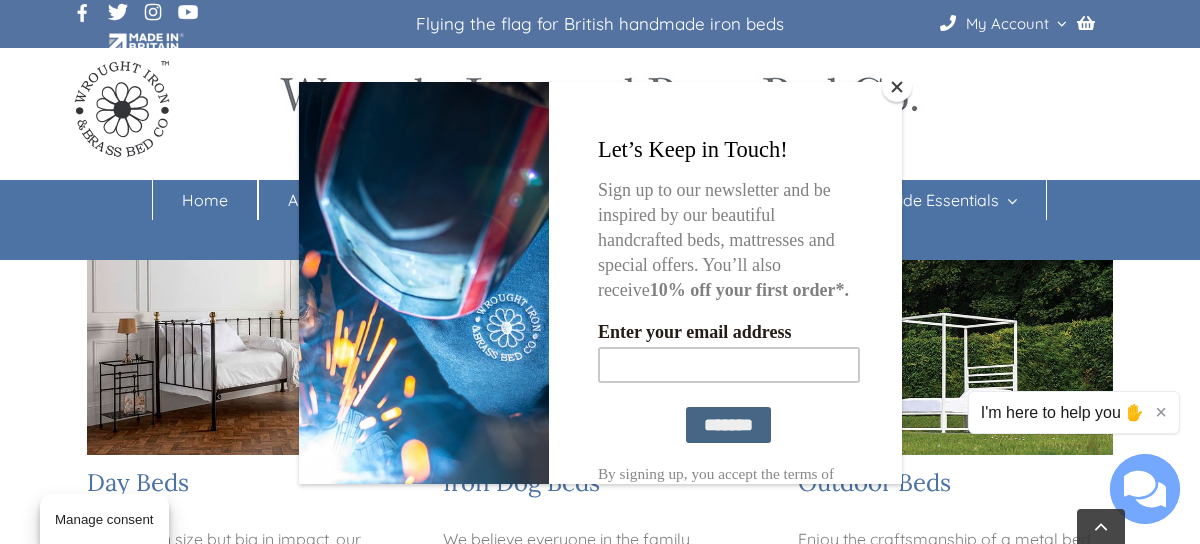 click at bounding box center (897, 87) 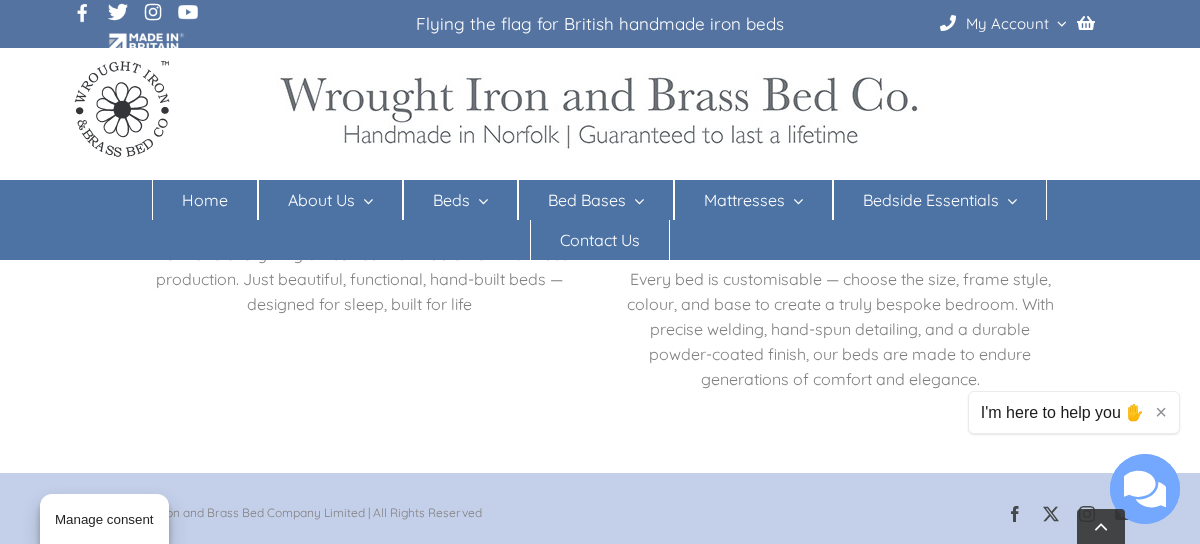 scroll, scrollTop: 2743, scrollLeft: 0, axis: vertical 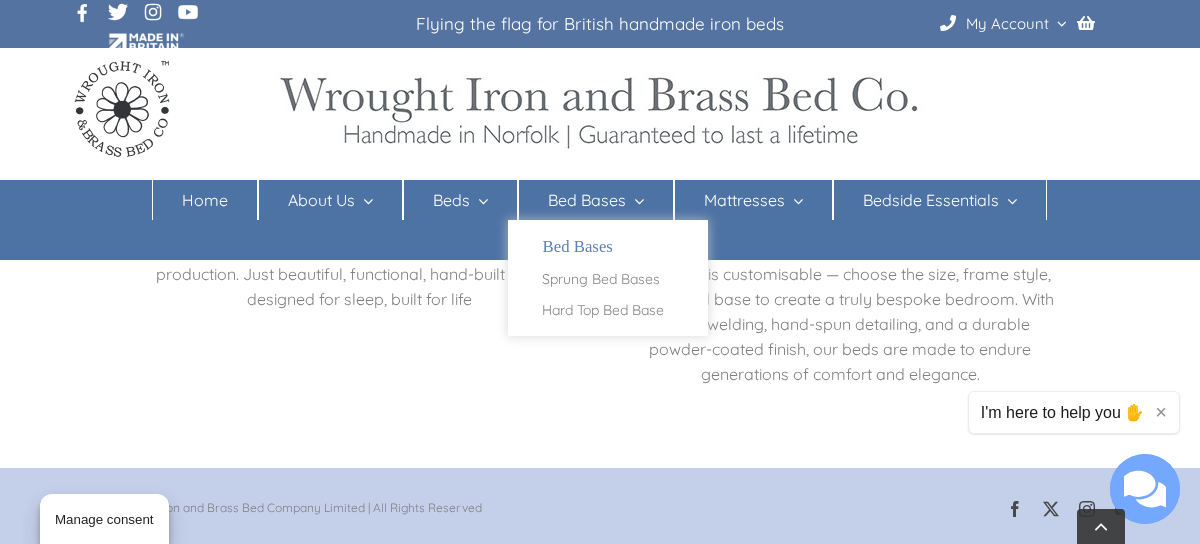 click at bounding box center (635, 201) 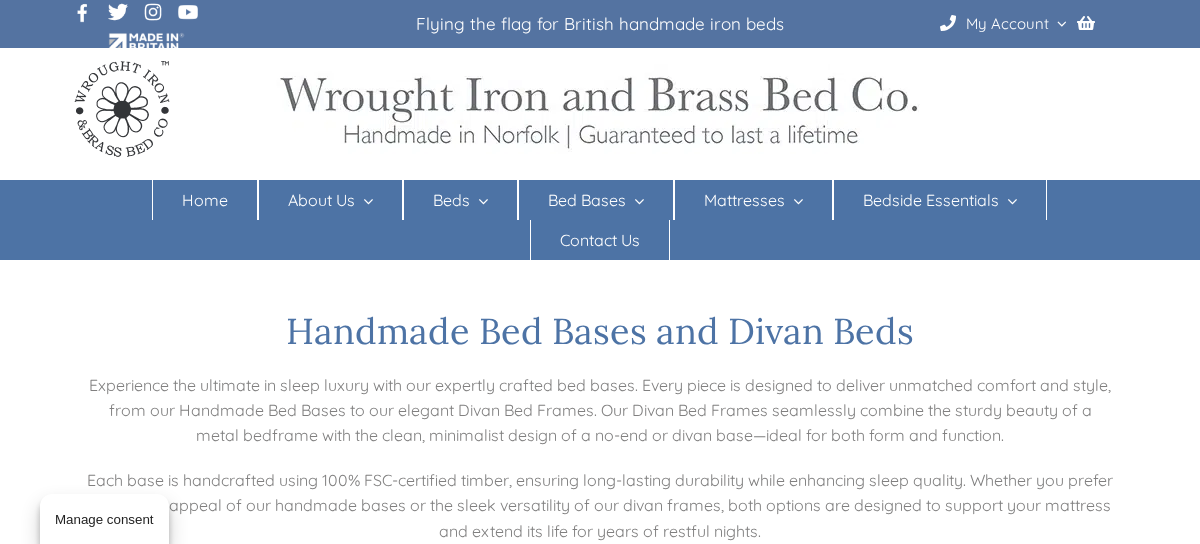 scroll, scrollTop: 0, scrollLeft: 0, axis: both 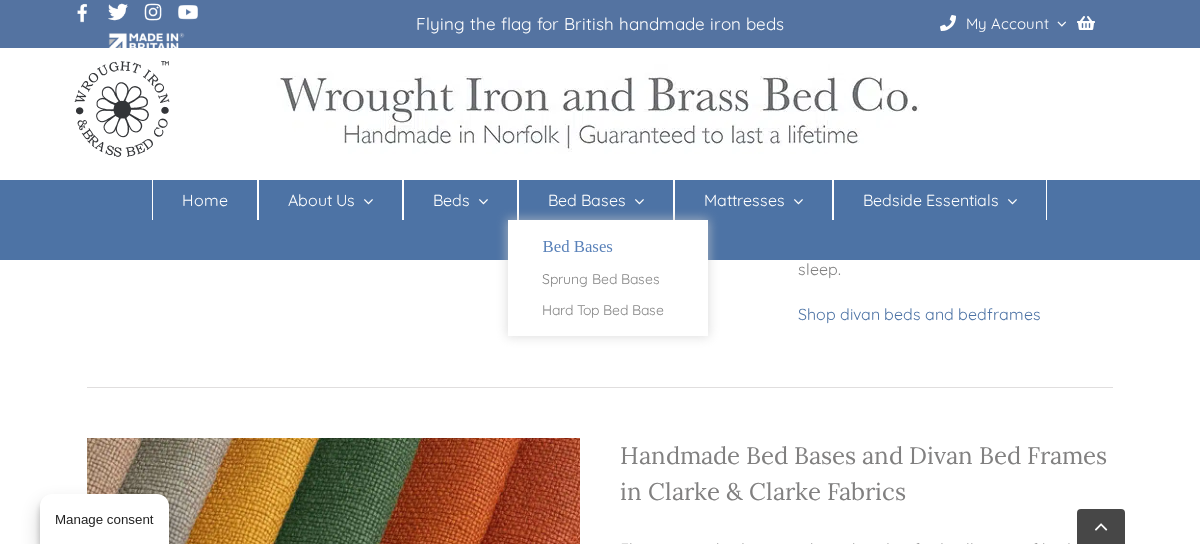 click at bounding box center [635, 201] 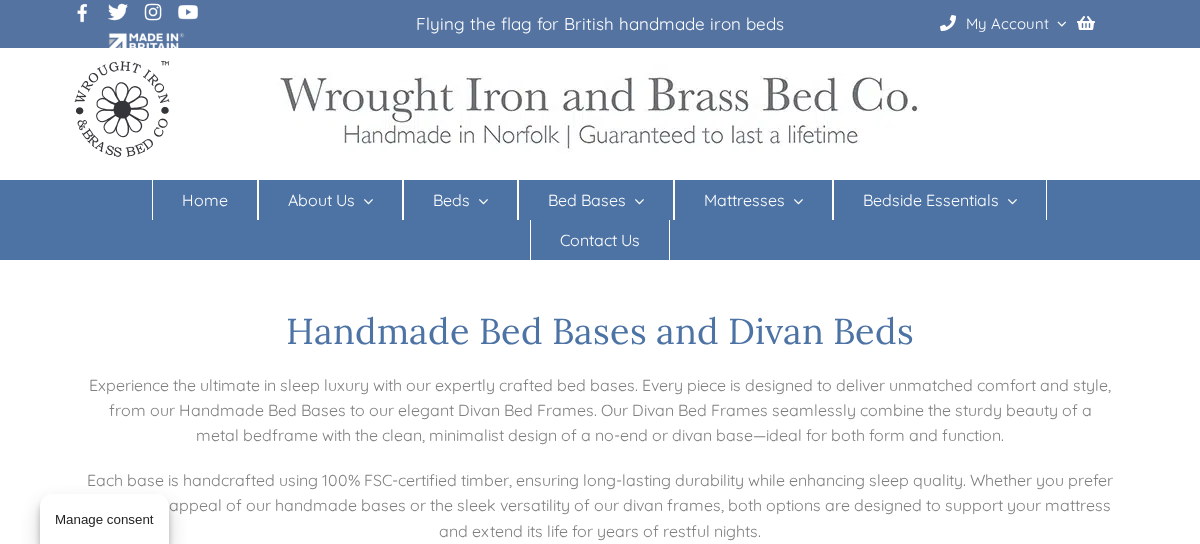scroll, scrollTop: 0, scrollLeft: 0, axis: both 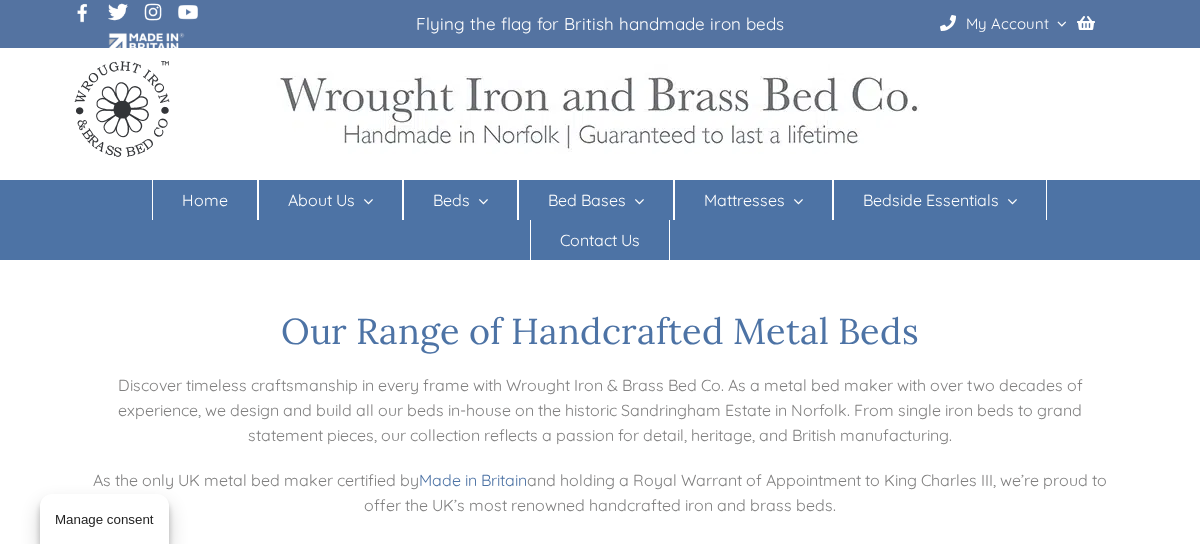 click at bounding box center [479, 201] 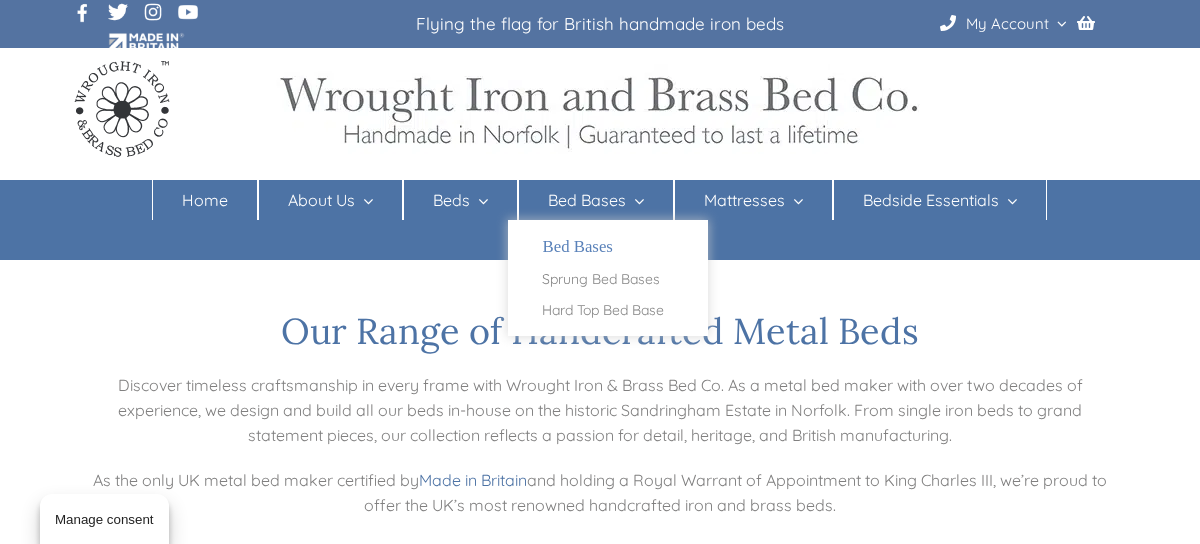 click on "Bed Bases" at bounding box center [596, 200] 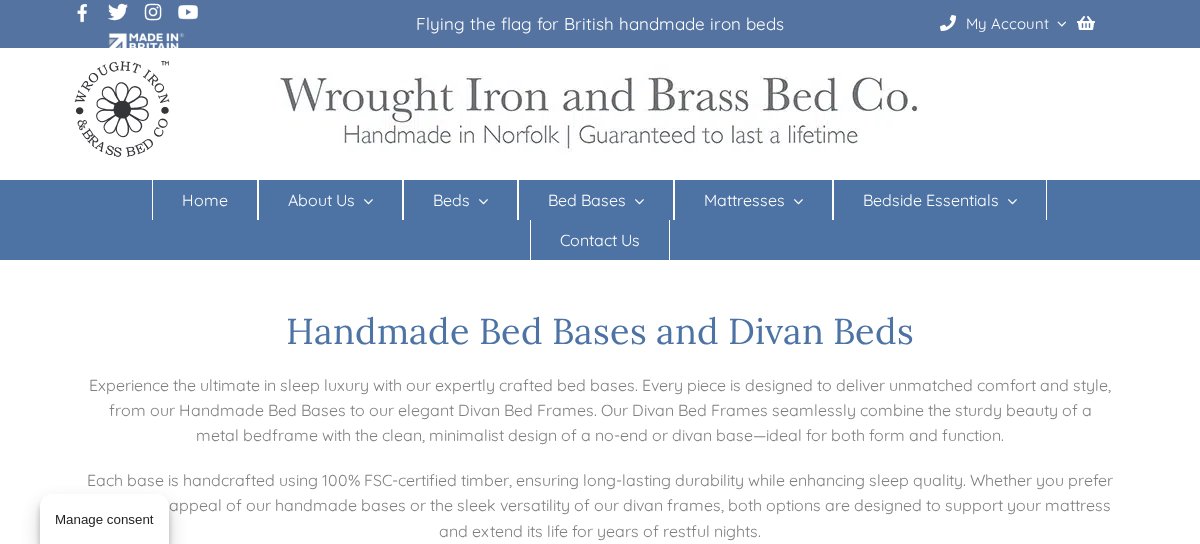 scroll, scrollTop: 0, scrollLeft: 0, axis: both 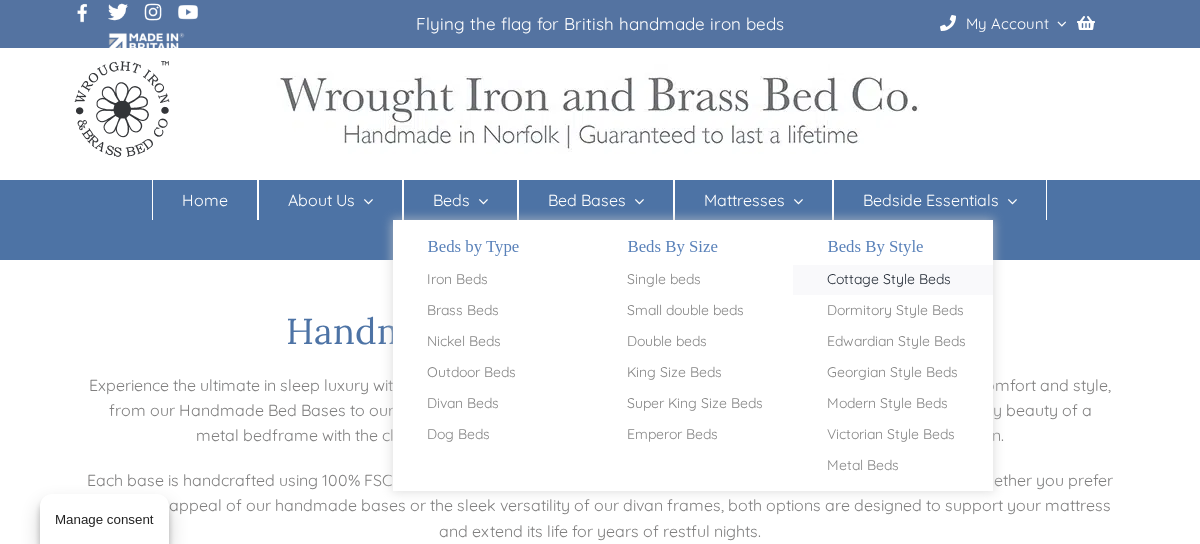click on "Cottage Style Beds" at bounding box center (889, 280) 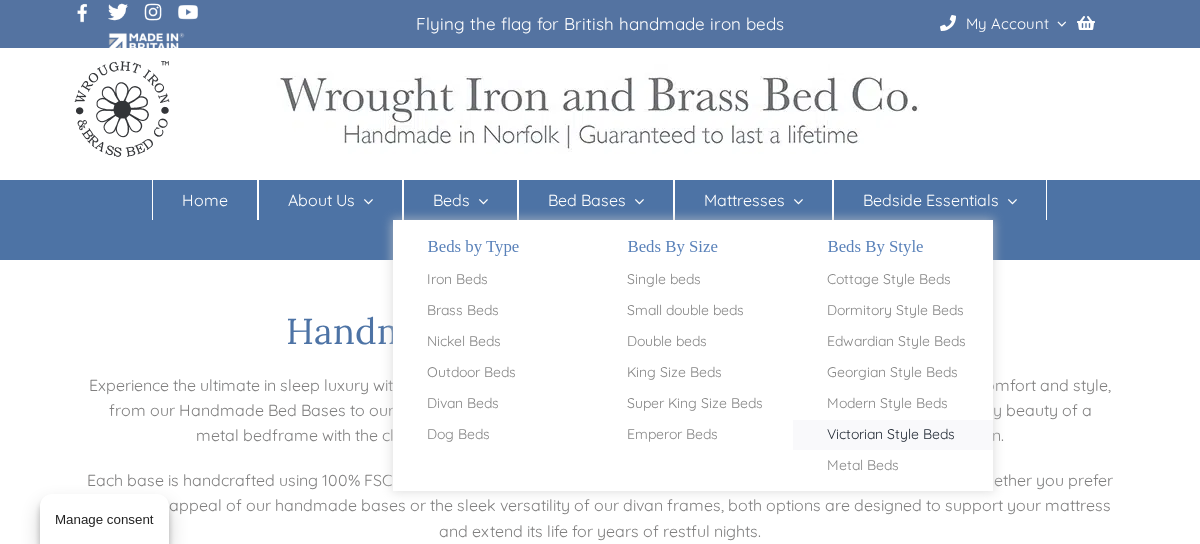 click on "Victorian Style Beds" at bounding box center (891, 435) 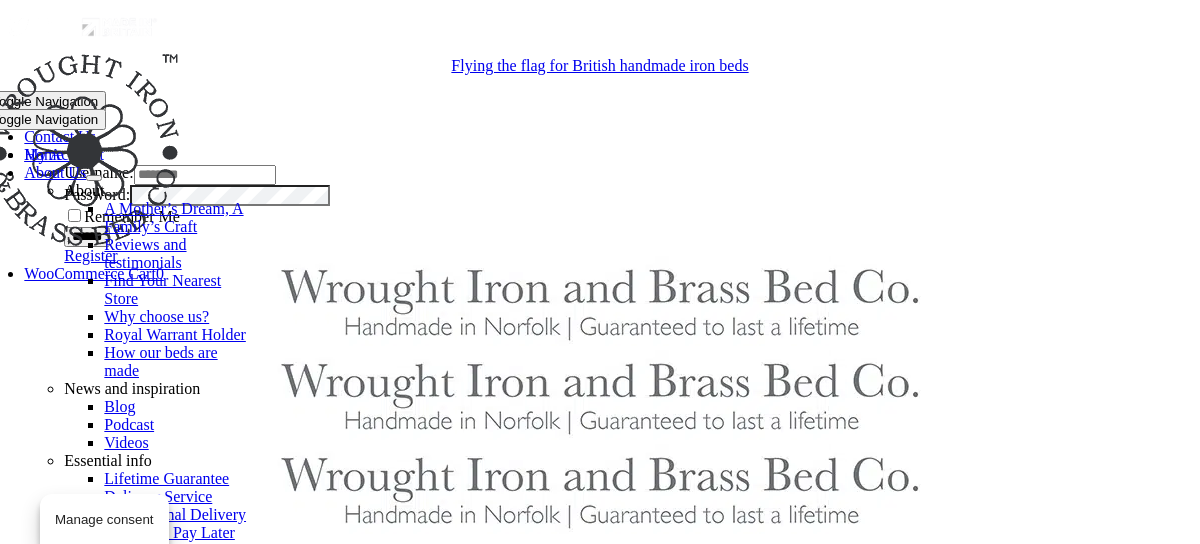 scroll, scrollTop: 760, scrollLeft: 0, axis: vertical 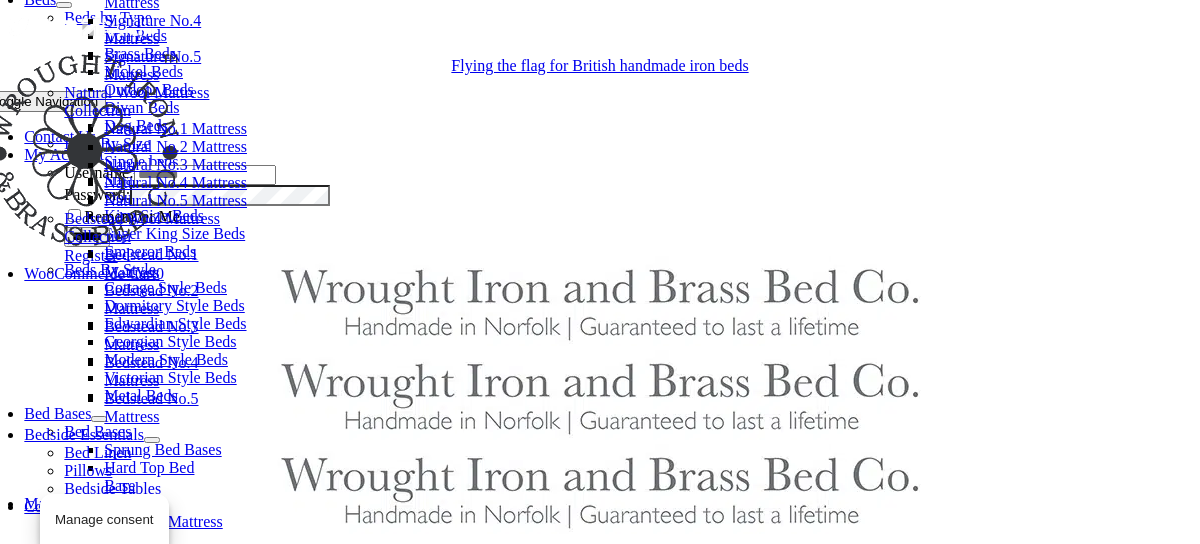 click on "Signature Wool Mattress Collection Signature No.1 Mattress Signature No.2 Mattress Signature No.3 Mattress Signature No.4 Mattress Signature No.5 Mattress Natural Wool Mattress Collection Natural No.1 Mattress Natural No.2 Mattress Natural No.3 Mattress Natural No.4 Mattress Natural No.5 Mattress Bedstead Wool Mattress Collection Bedstead No.1 Mattress Bedstead No.2 Mattress Bedstead No.3 Mattress Bedstead No.4 Mattress Bedstead No.5 Mattress" at bounding box center (558, 147) 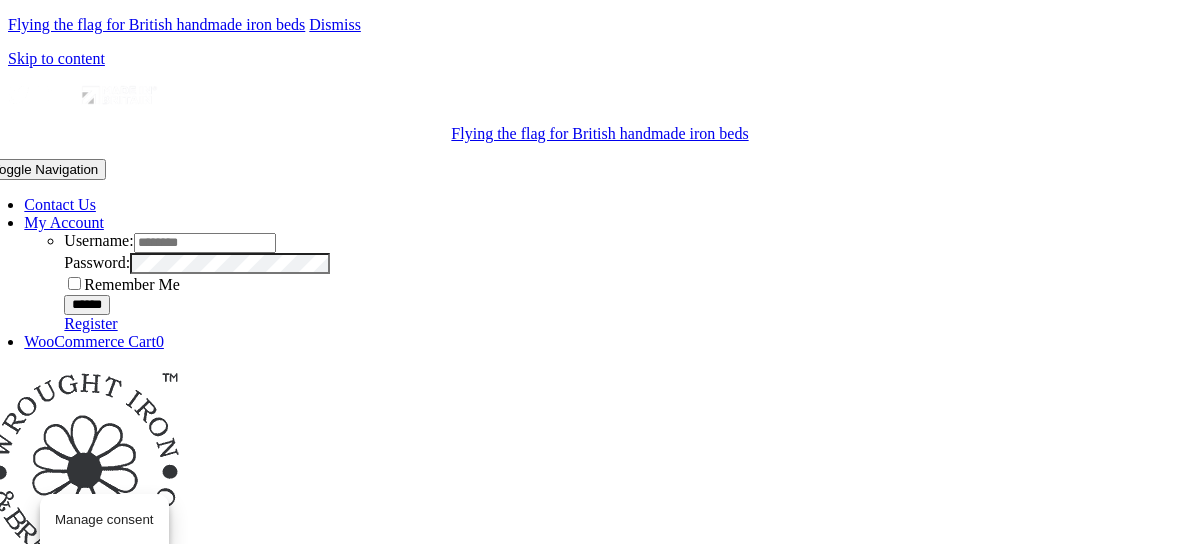 scroll, scrollTop: 0, scrollLeft: 0, axis: both 